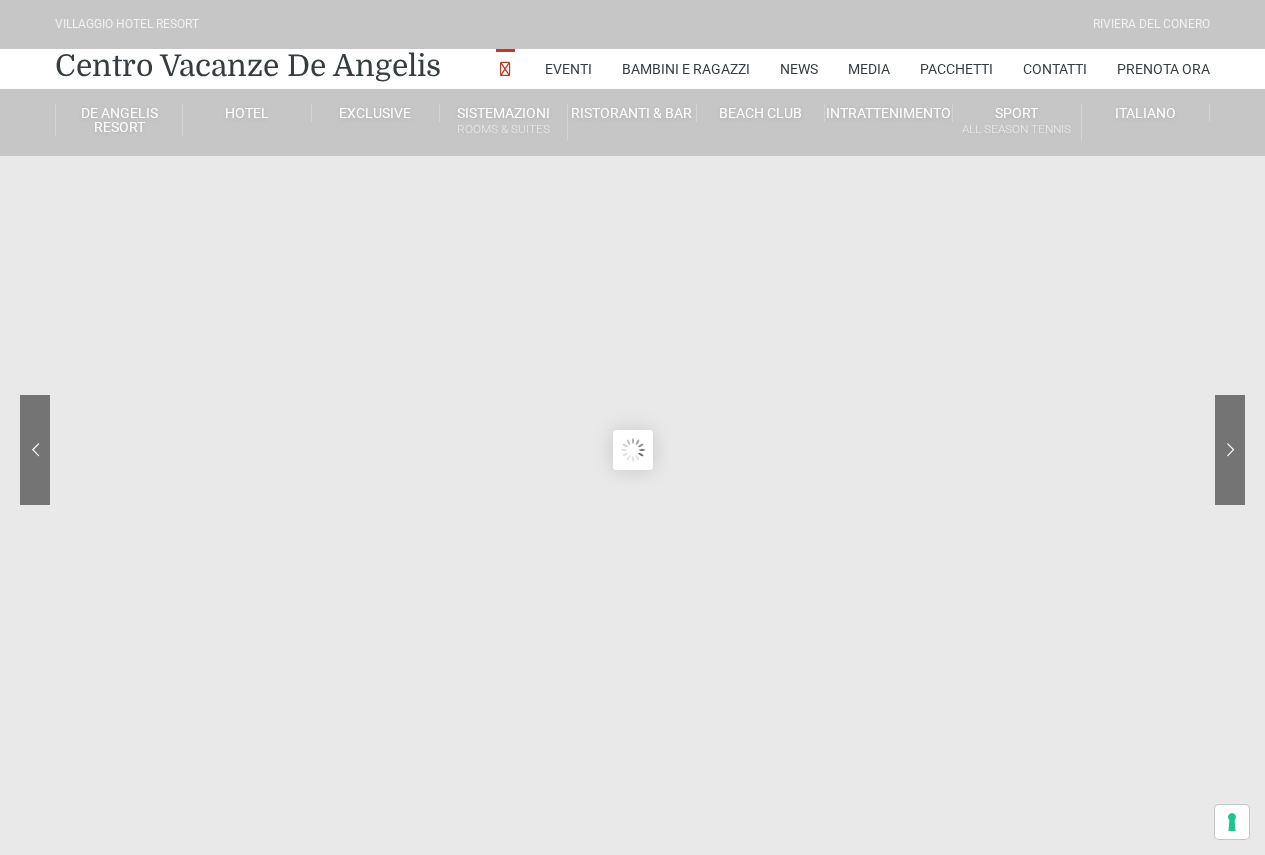 scroll, scrollTop: 0, scrollLeft: 0, axis: both 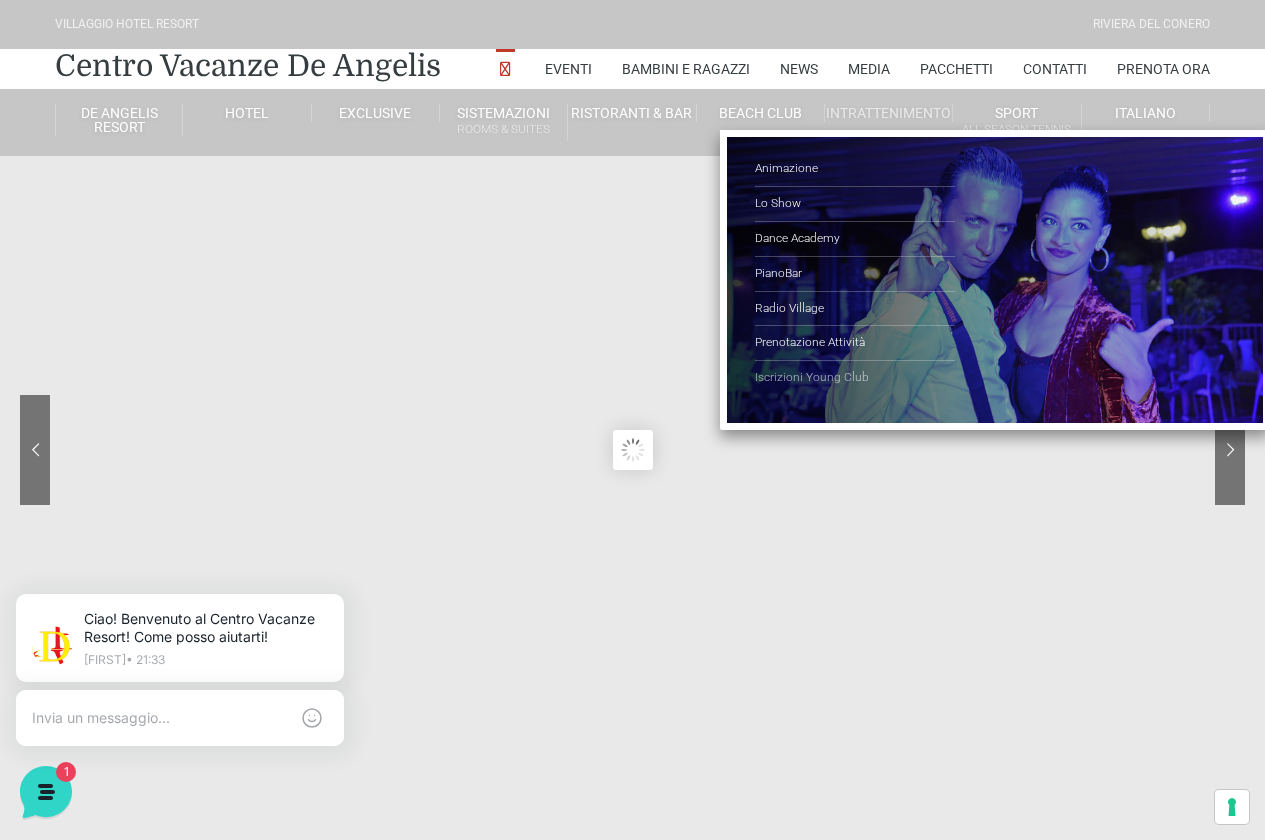 click on "Iscrizioni Young Club" at bounding box center (855, 378) 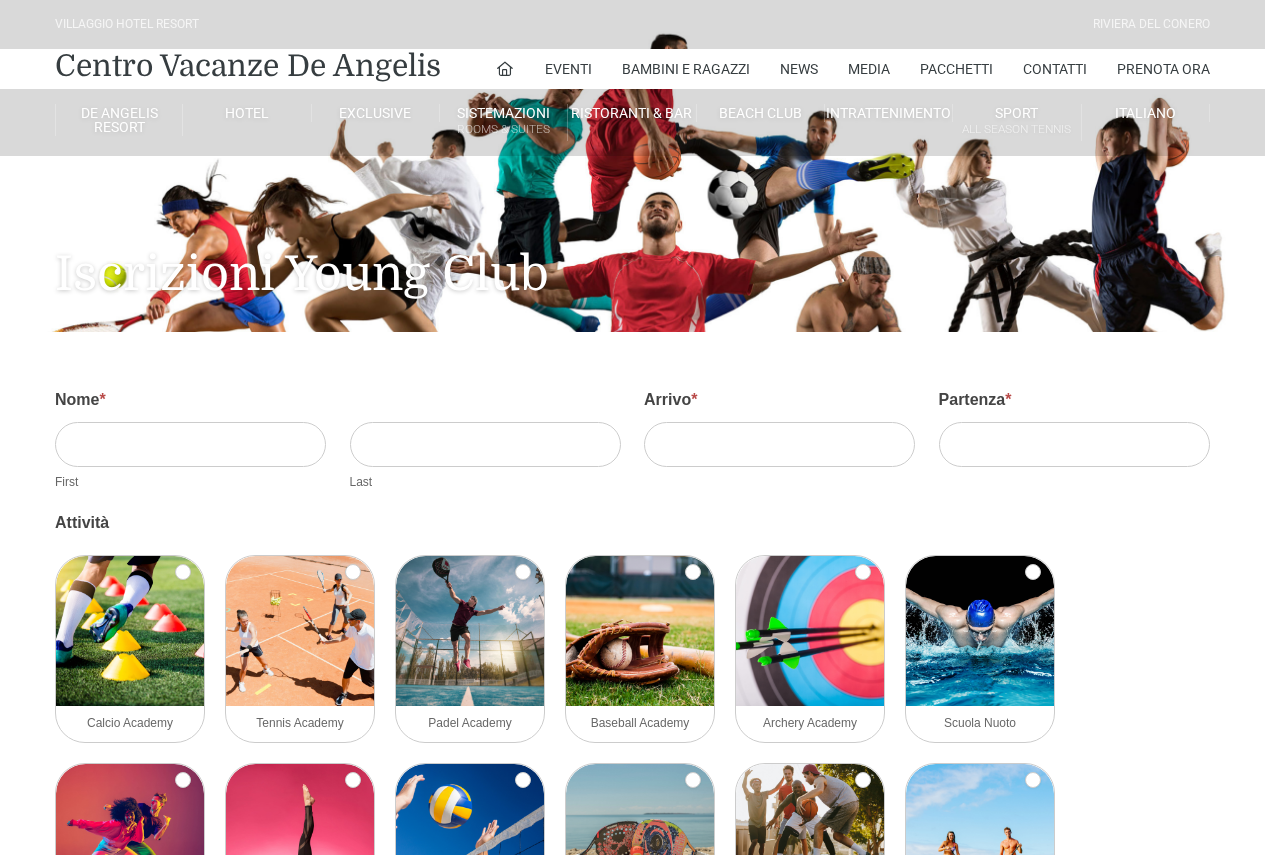 scroll, scrollTop: 0, scrollLeft: 0, axis: both 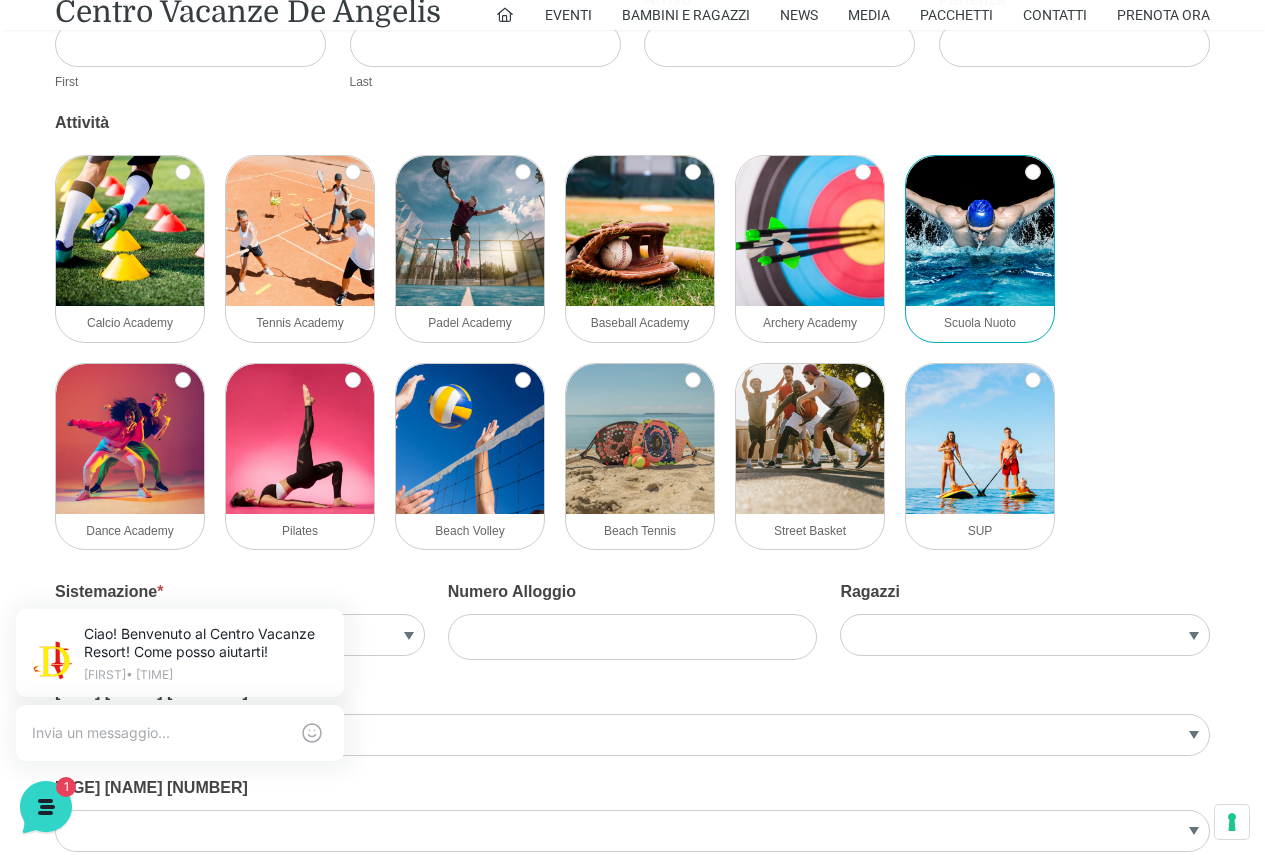 click at bounding box center [980, 231] 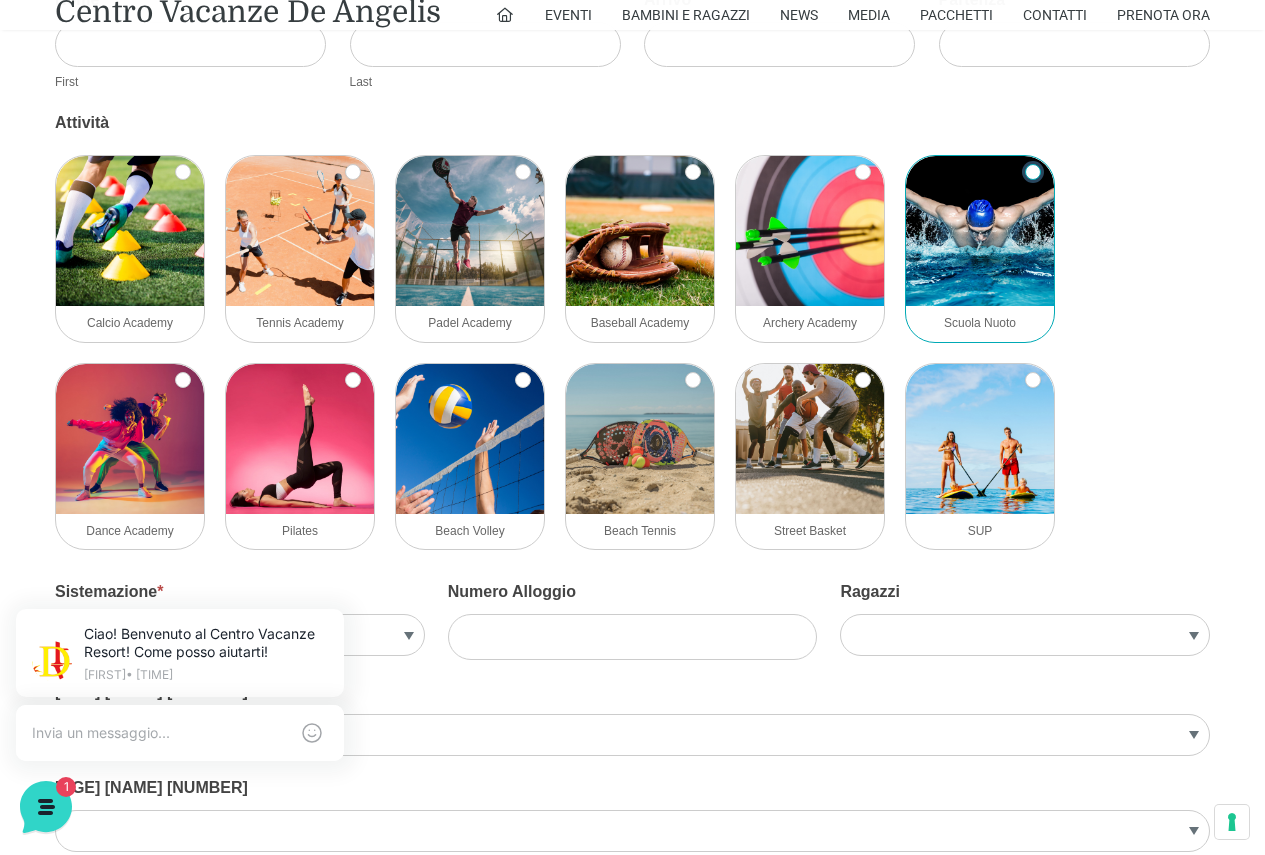 click on "Scuola Nuoto" at bounding box center (1033, 172) 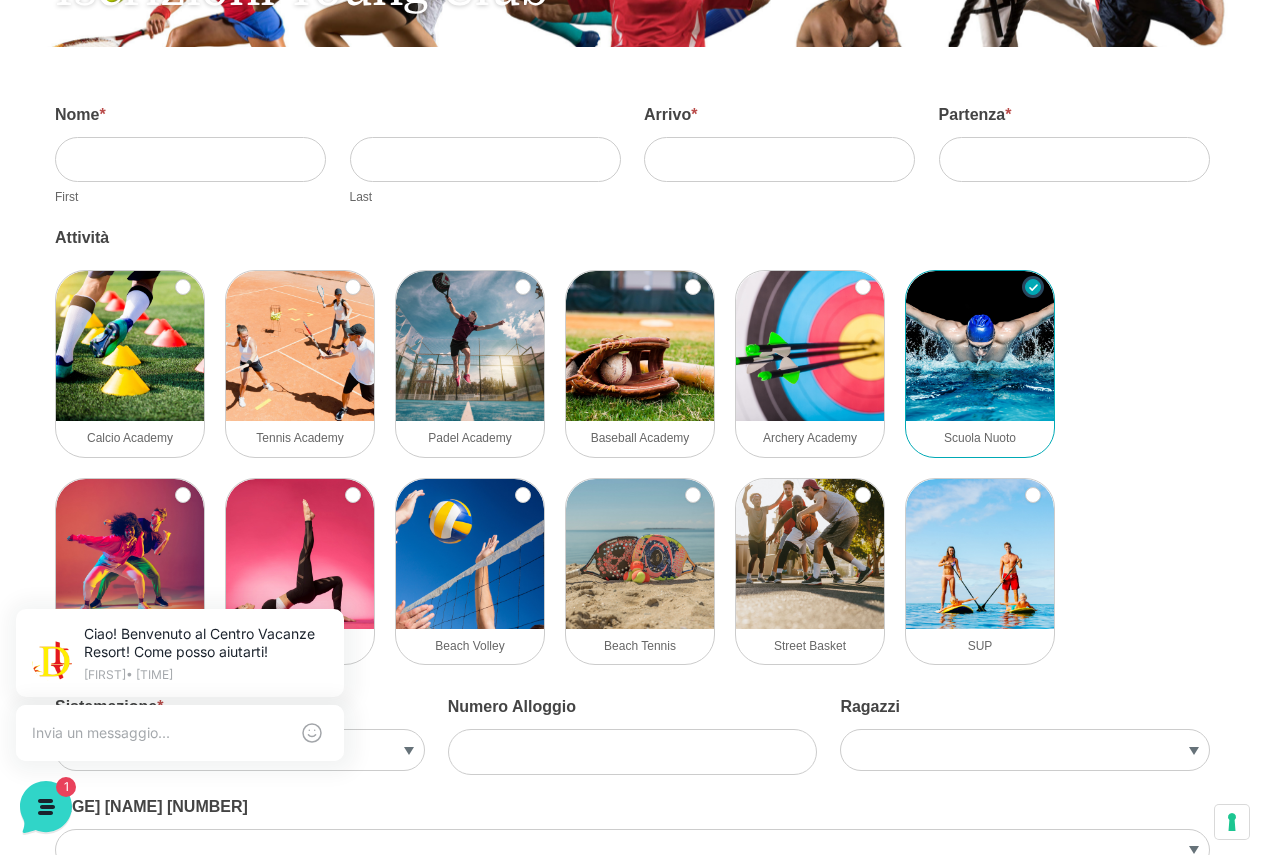scroll, scrollTop: 0, scrollLeft: 0, axis: both 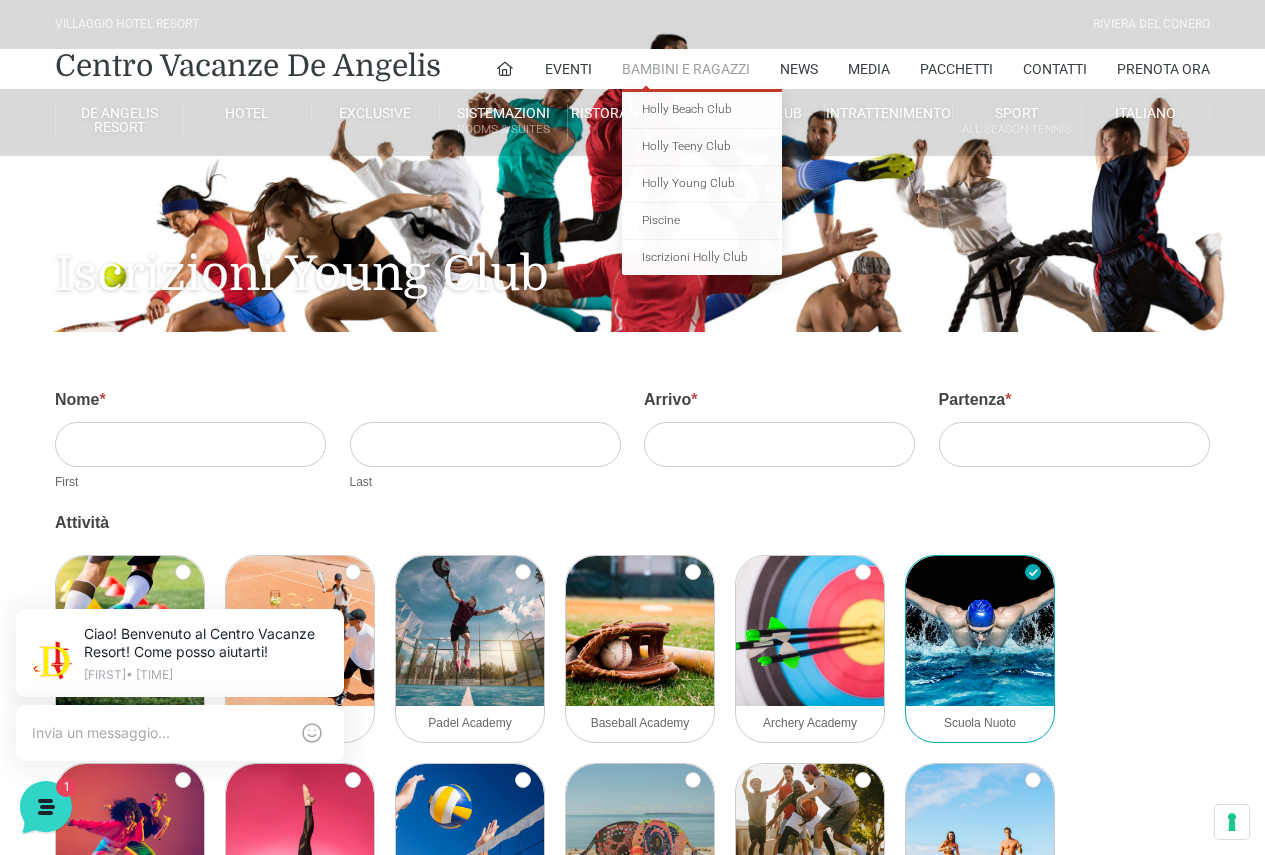 click on "Bambini e Ragazzi" at bounding box center (686, 69) 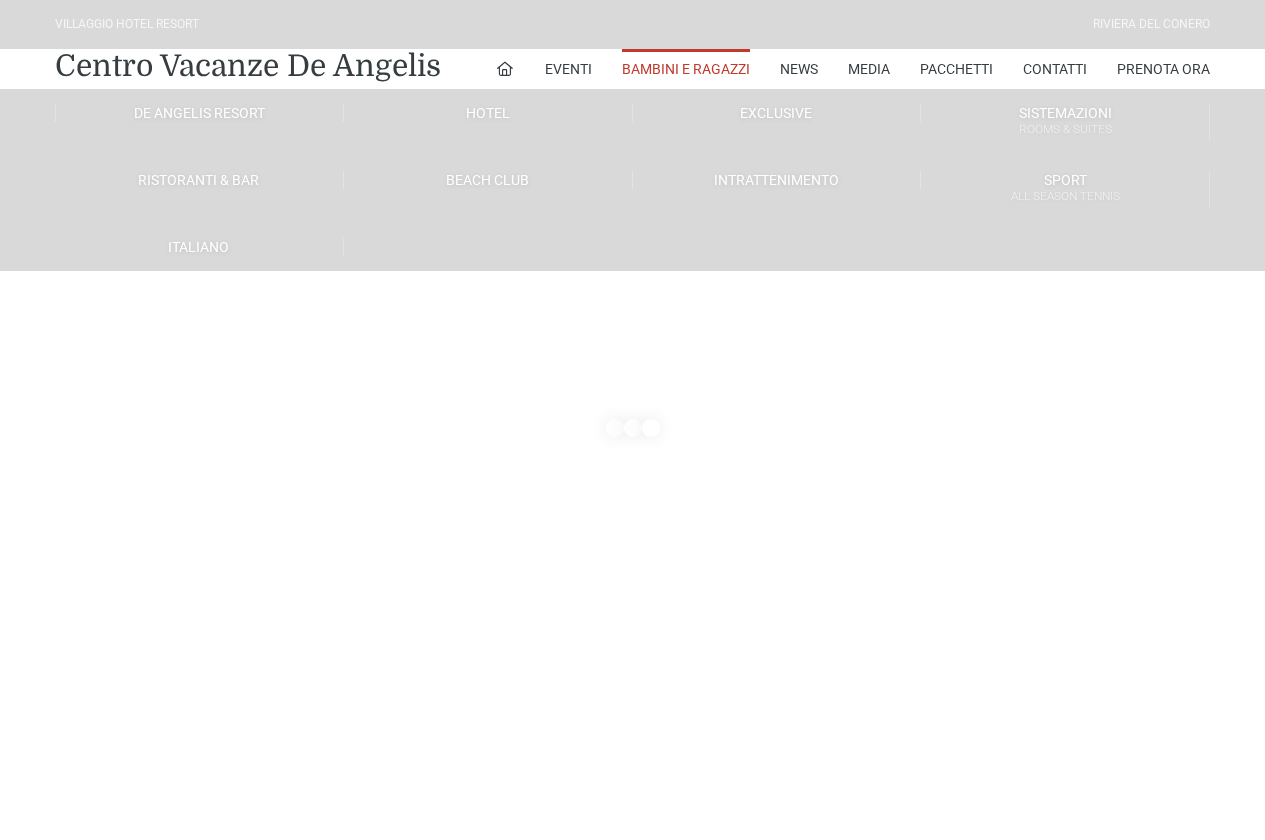scroll, scrollTop: 0, scrollLeft: 0, axis: both 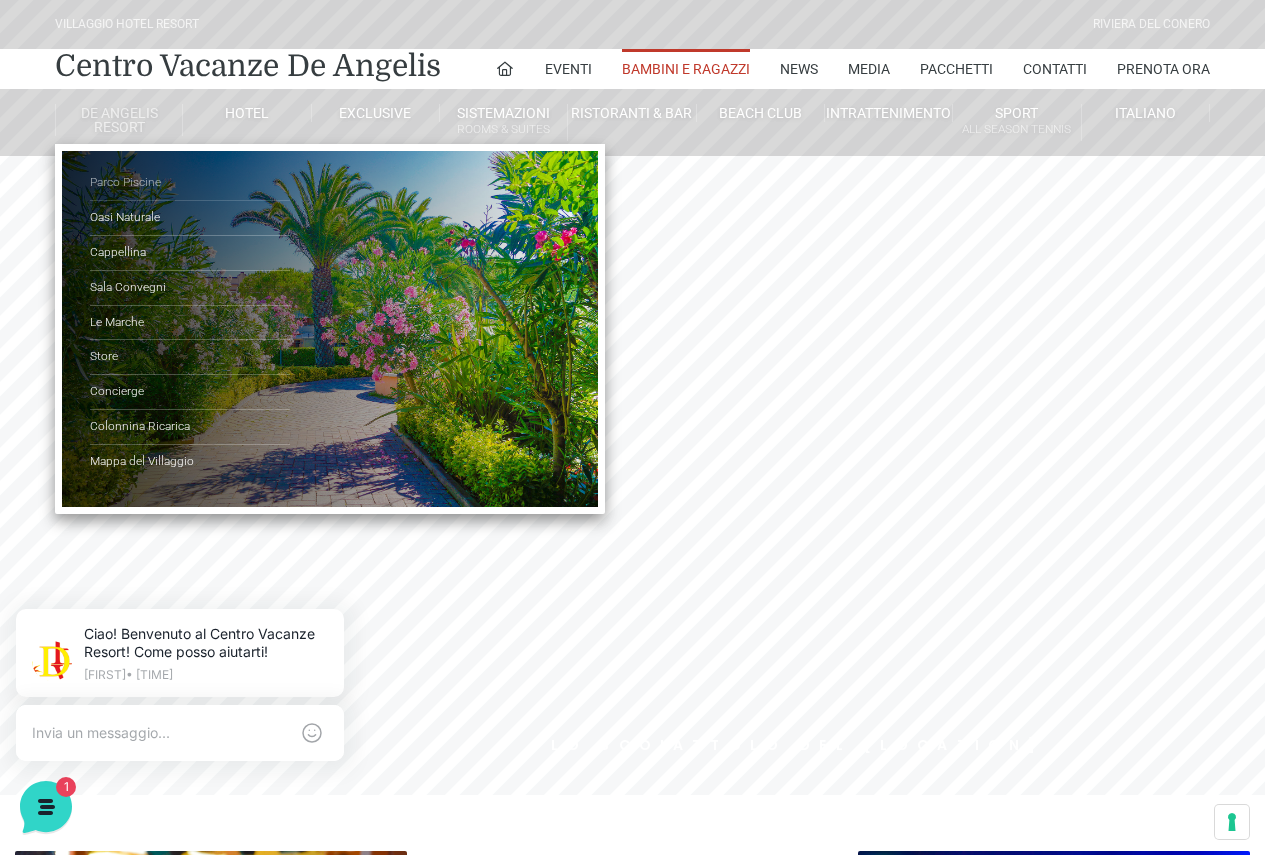 click on "Parco Piscine" at bounding box center [190, 183] 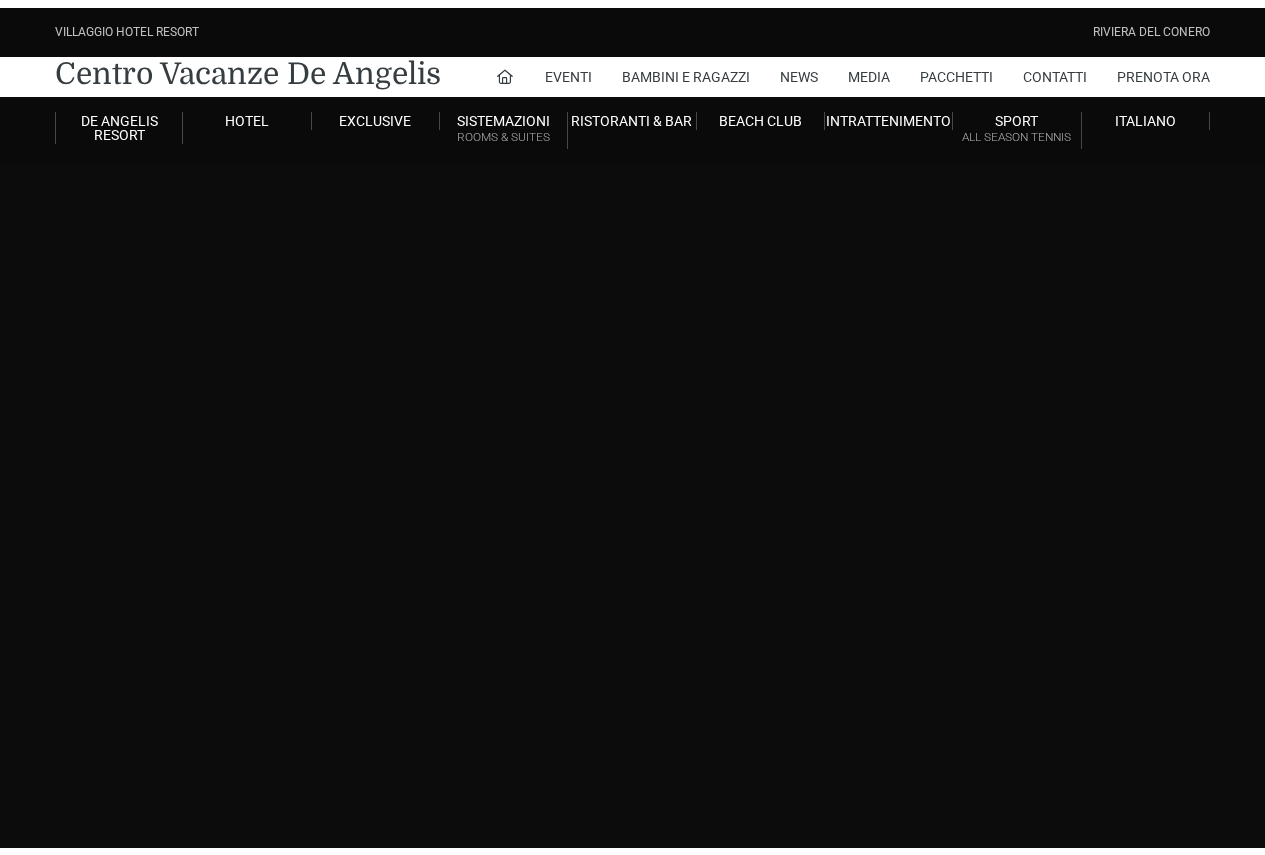 scroll, scrollTop: 0, scrollLeft: 0, axis: both 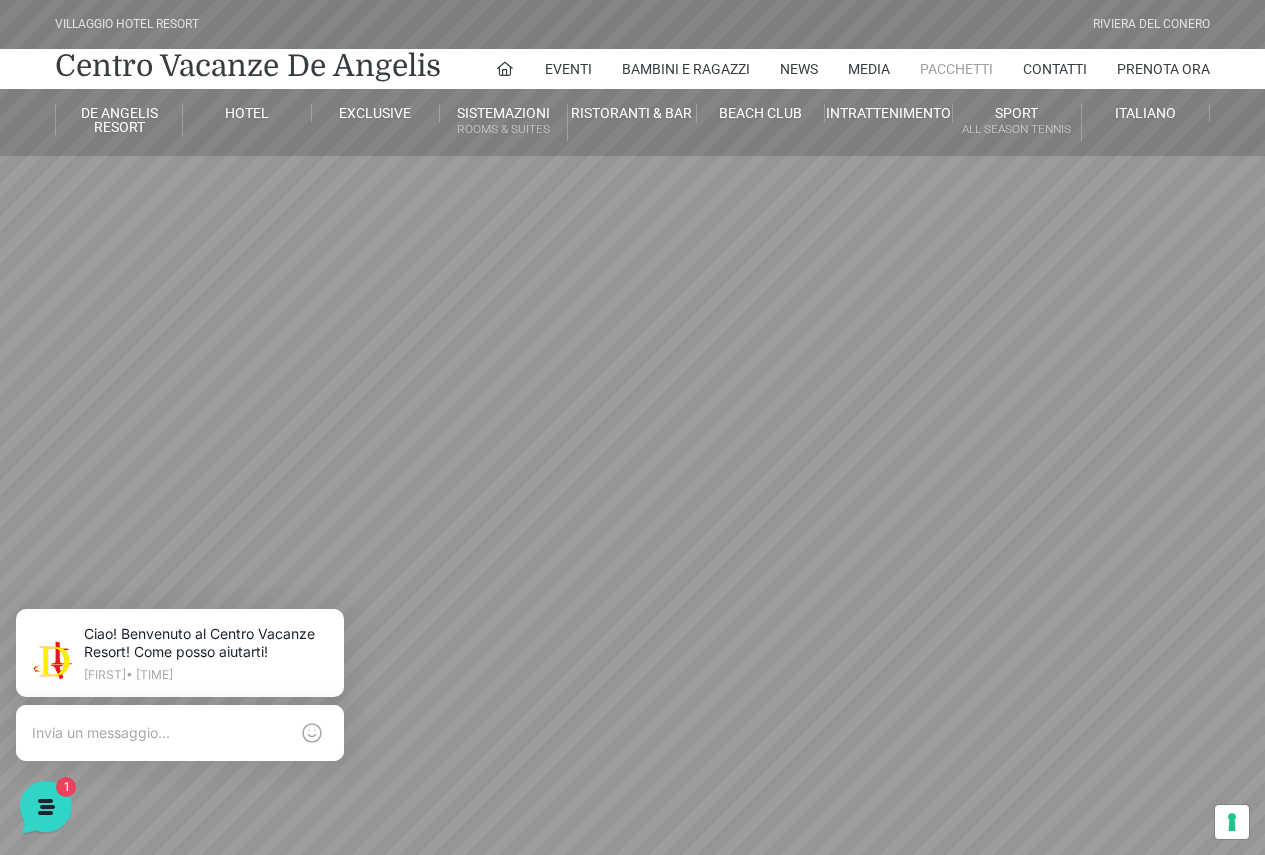 click on "Pacchetti" at bounding box center [956, 69] 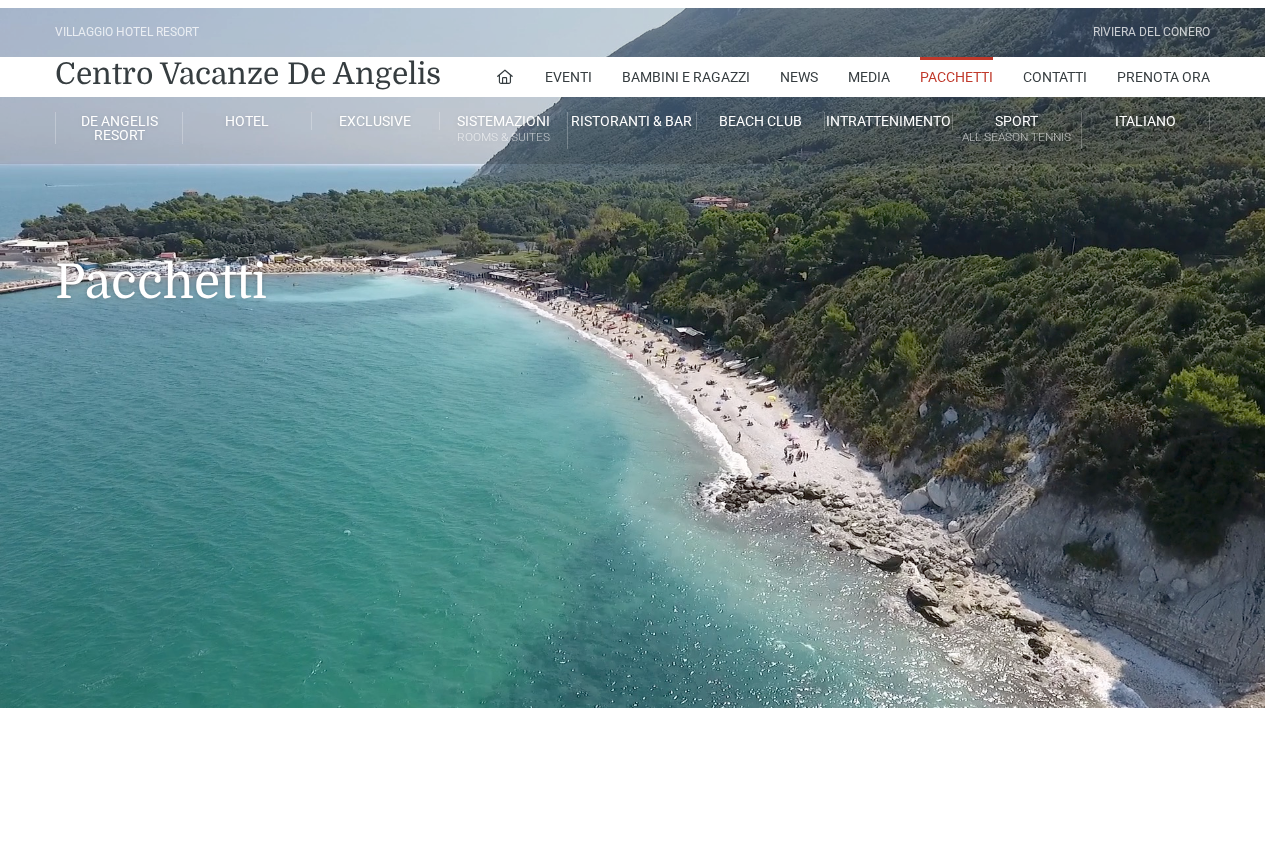 scroll, scrollTop: 0, scrollLeft: 0, axis: both 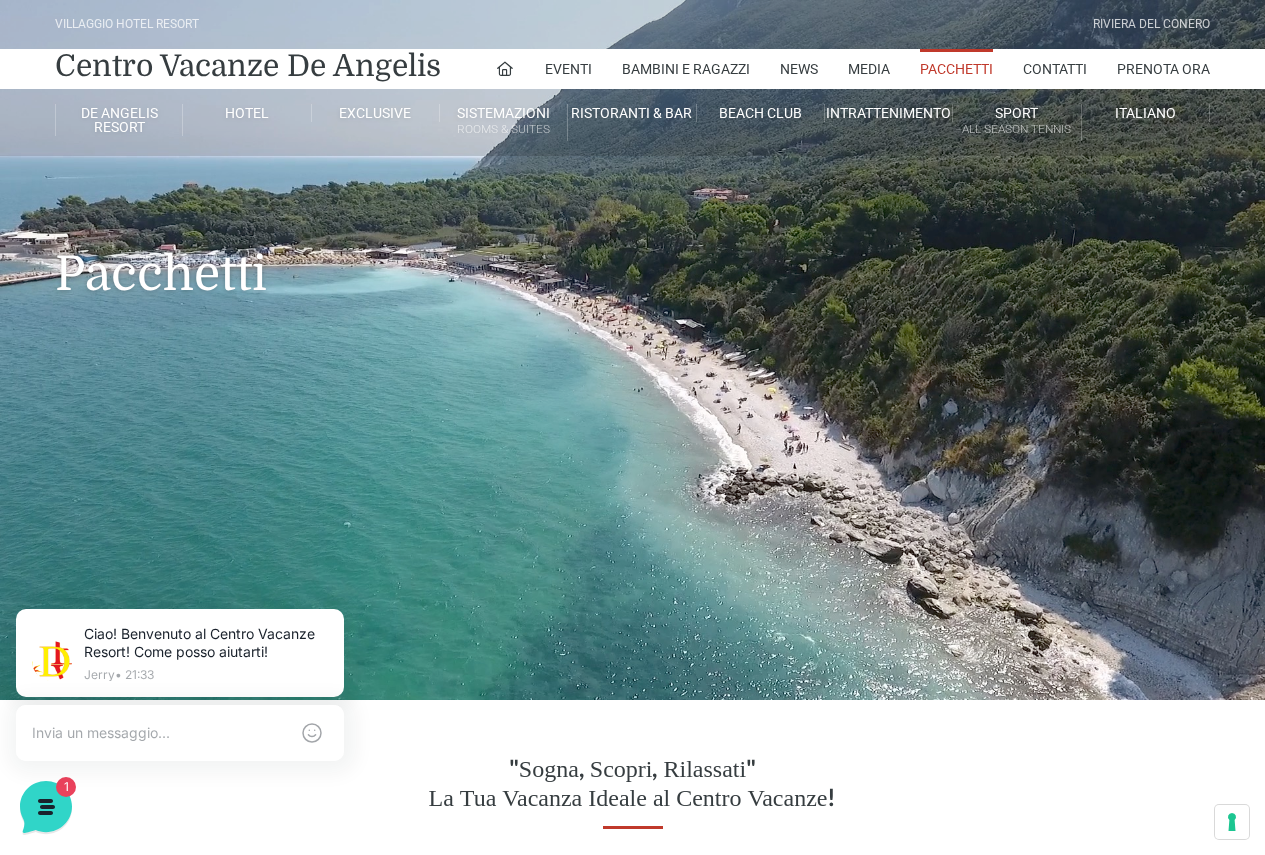 click on "Pacchetti" at bounding box center (956, 69) 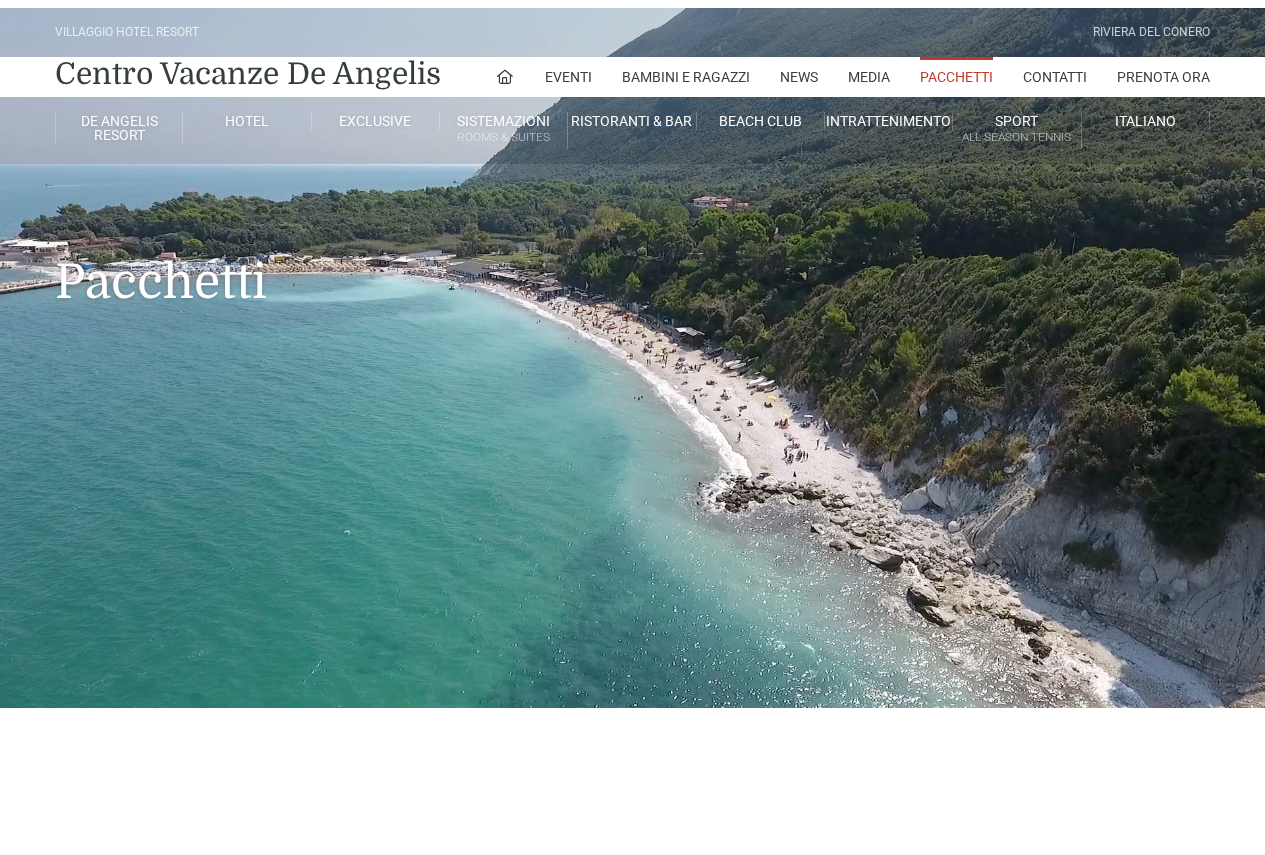 scroll, scrollTop: 0, scrollLeft: 0, axis: both 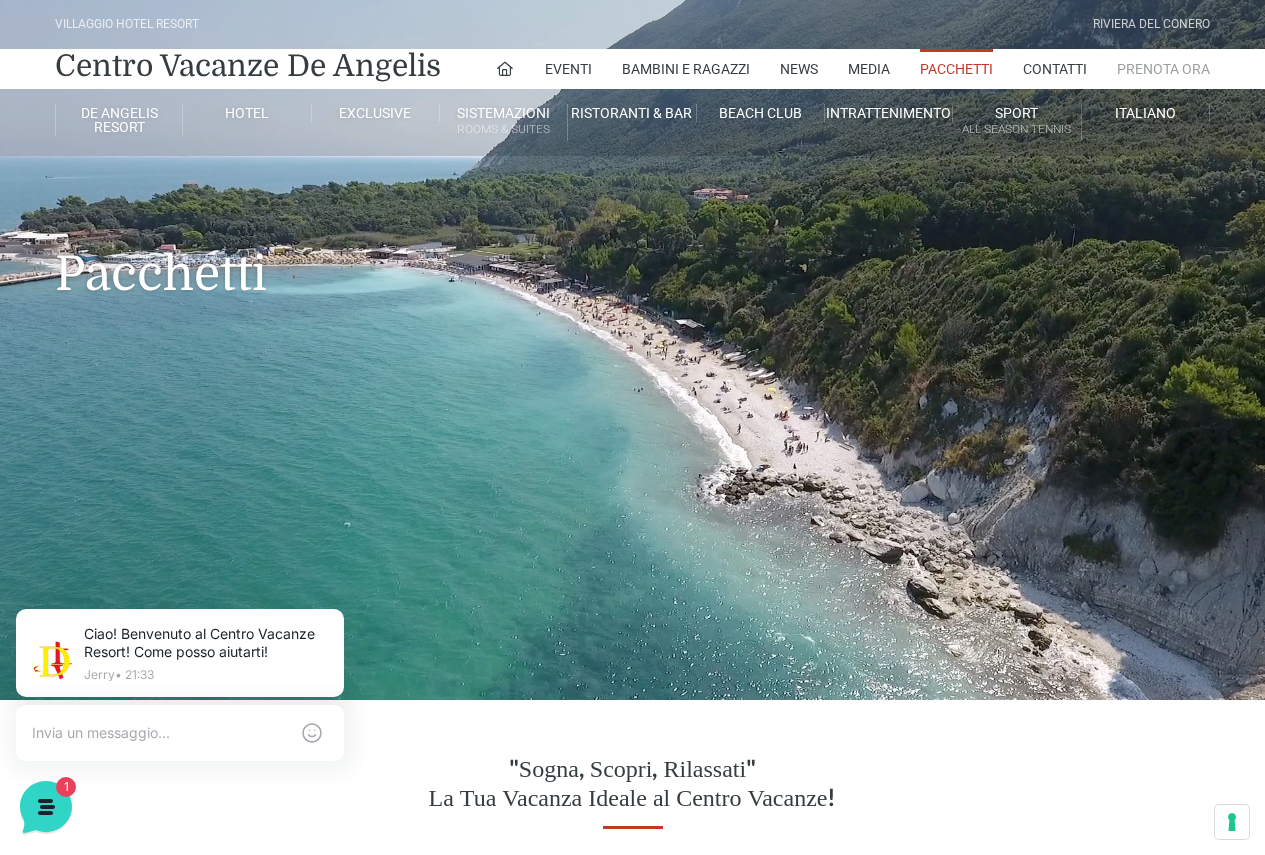 click on "Prenota Ora" at bounding box center (1163, 69) 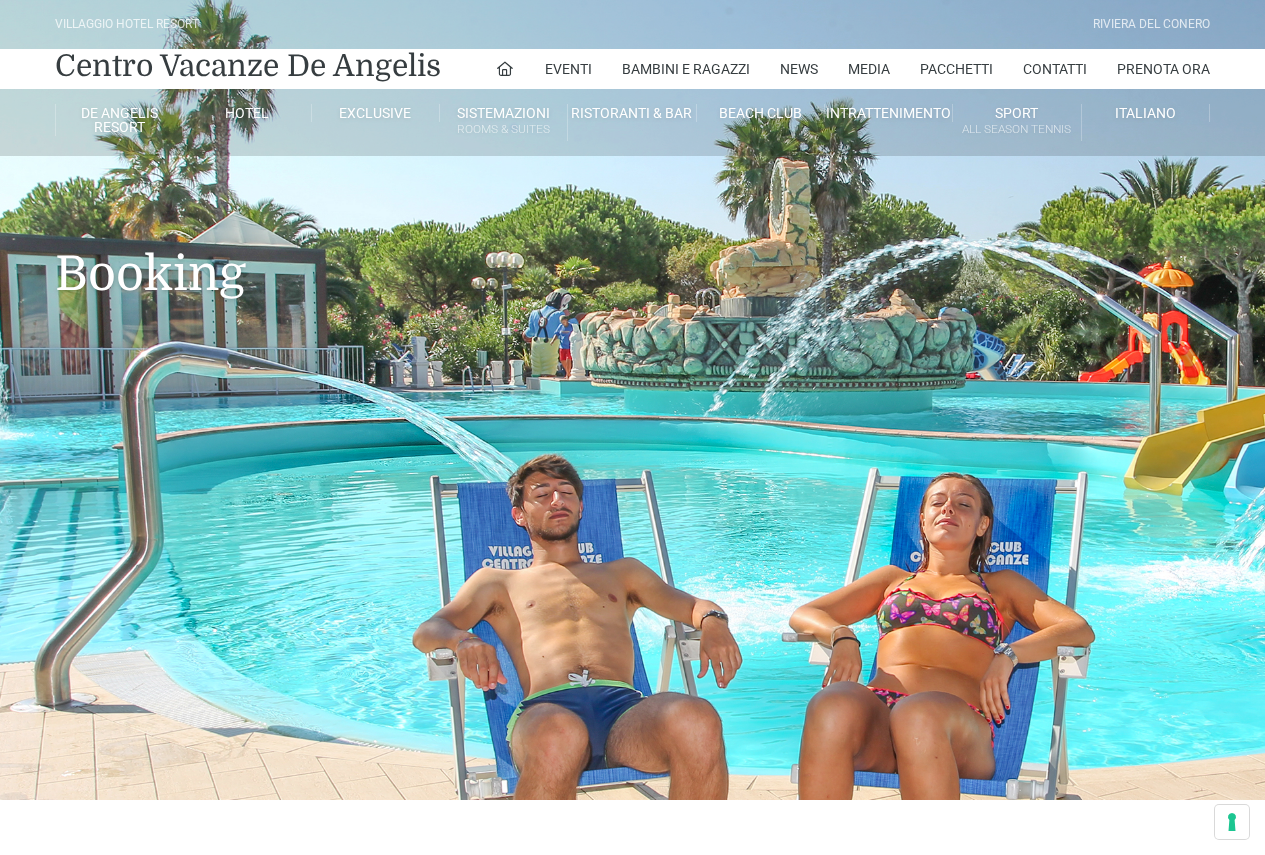 scroll, scrollTop: 0, scrollLeft: 0, axis: both 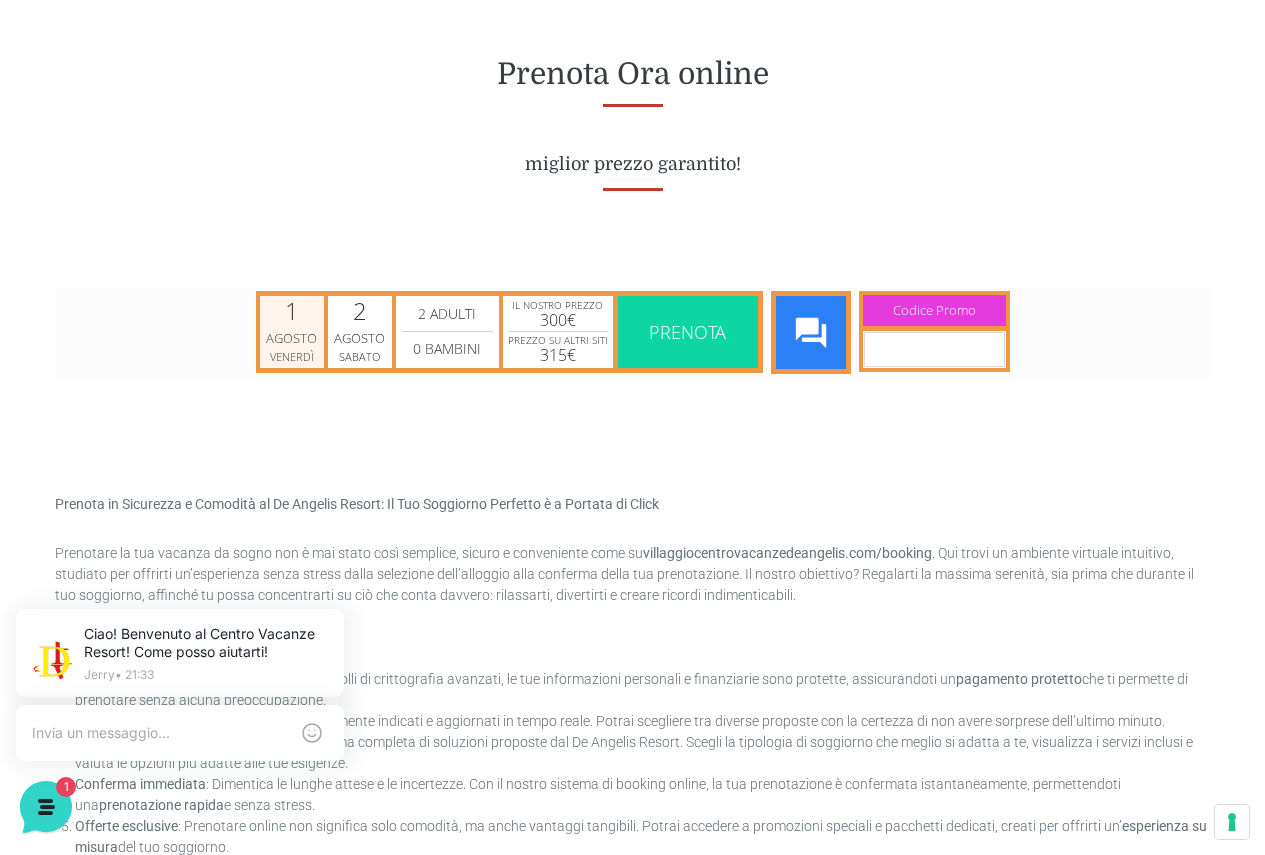 click on "Venerdì" at bounding box center [292, 355] 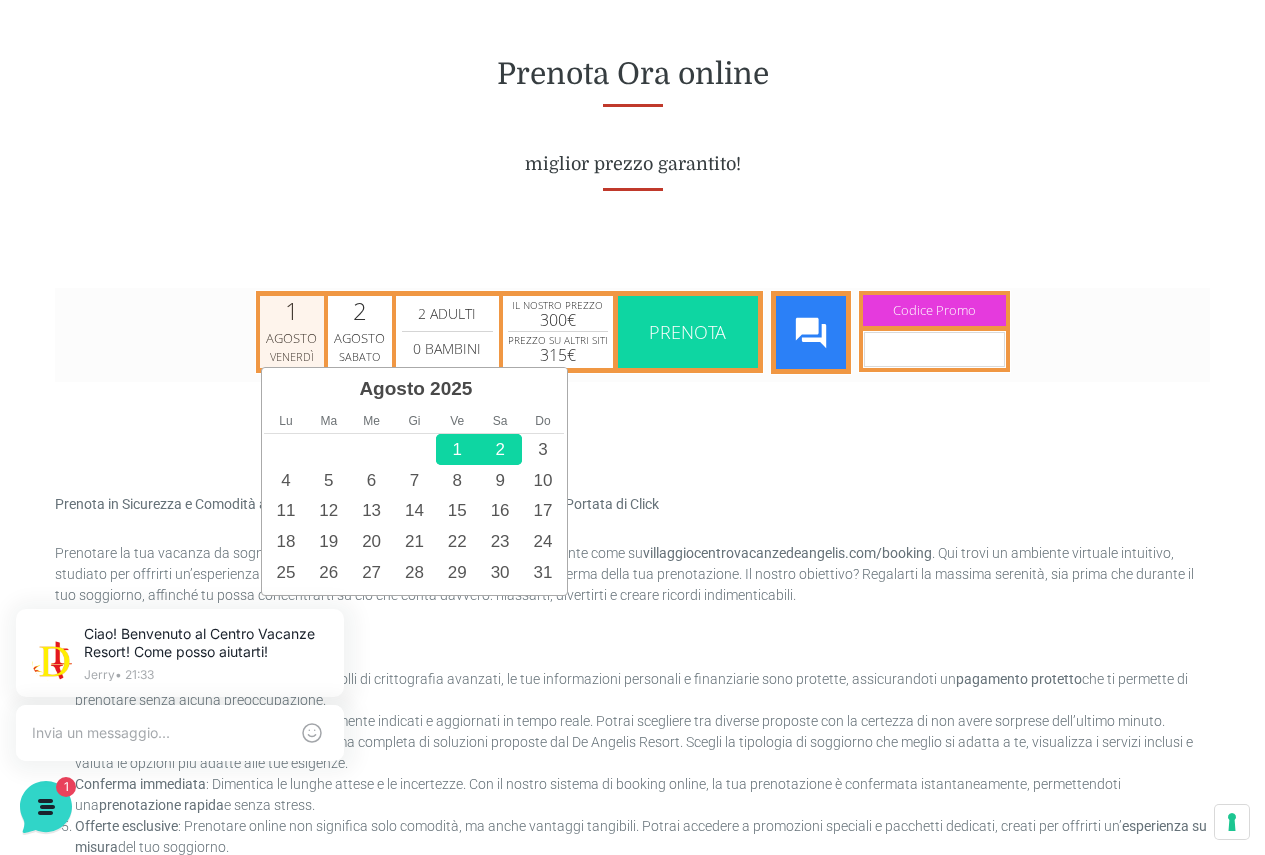 scroll, scrollTop: 0, scrollLeft: 9, axis: horizontal 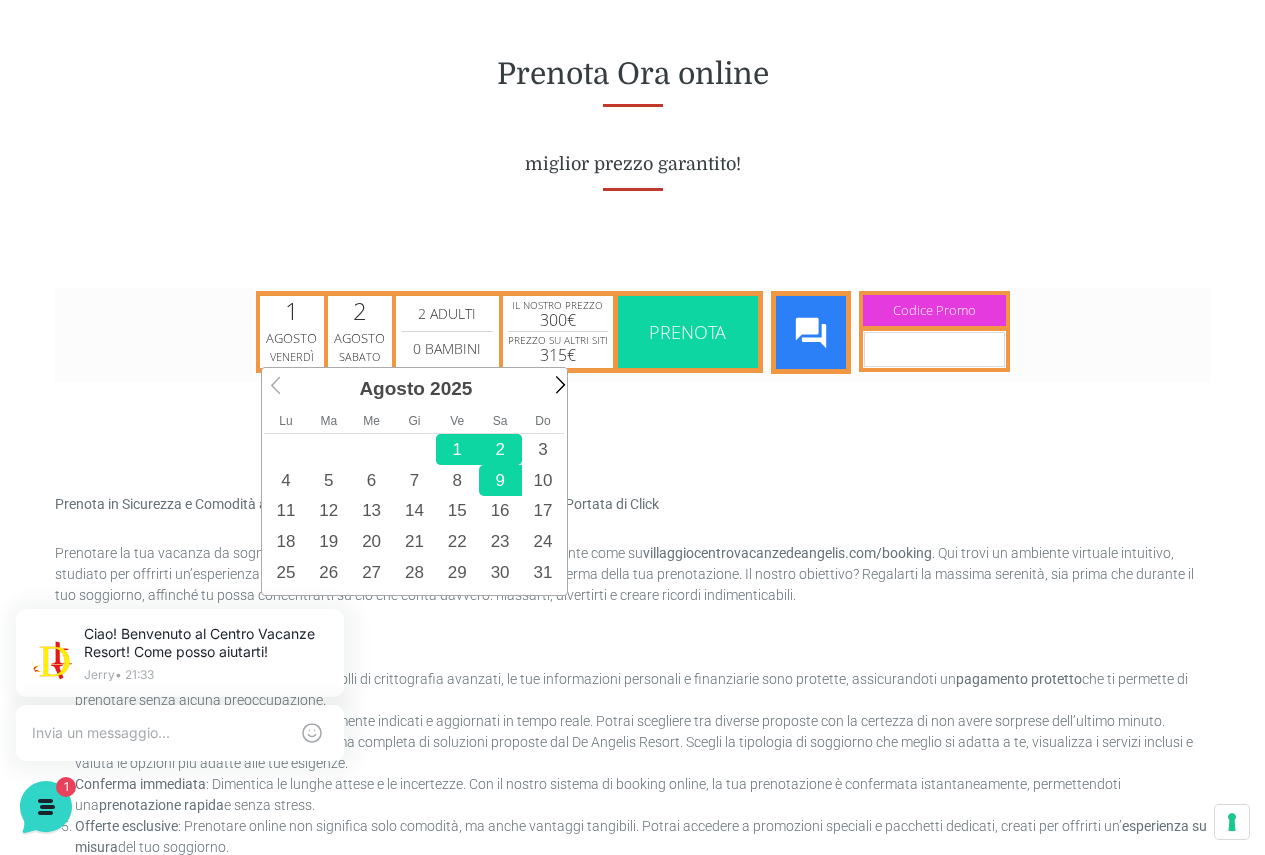 click on "9" at bounding box center (500, 479) 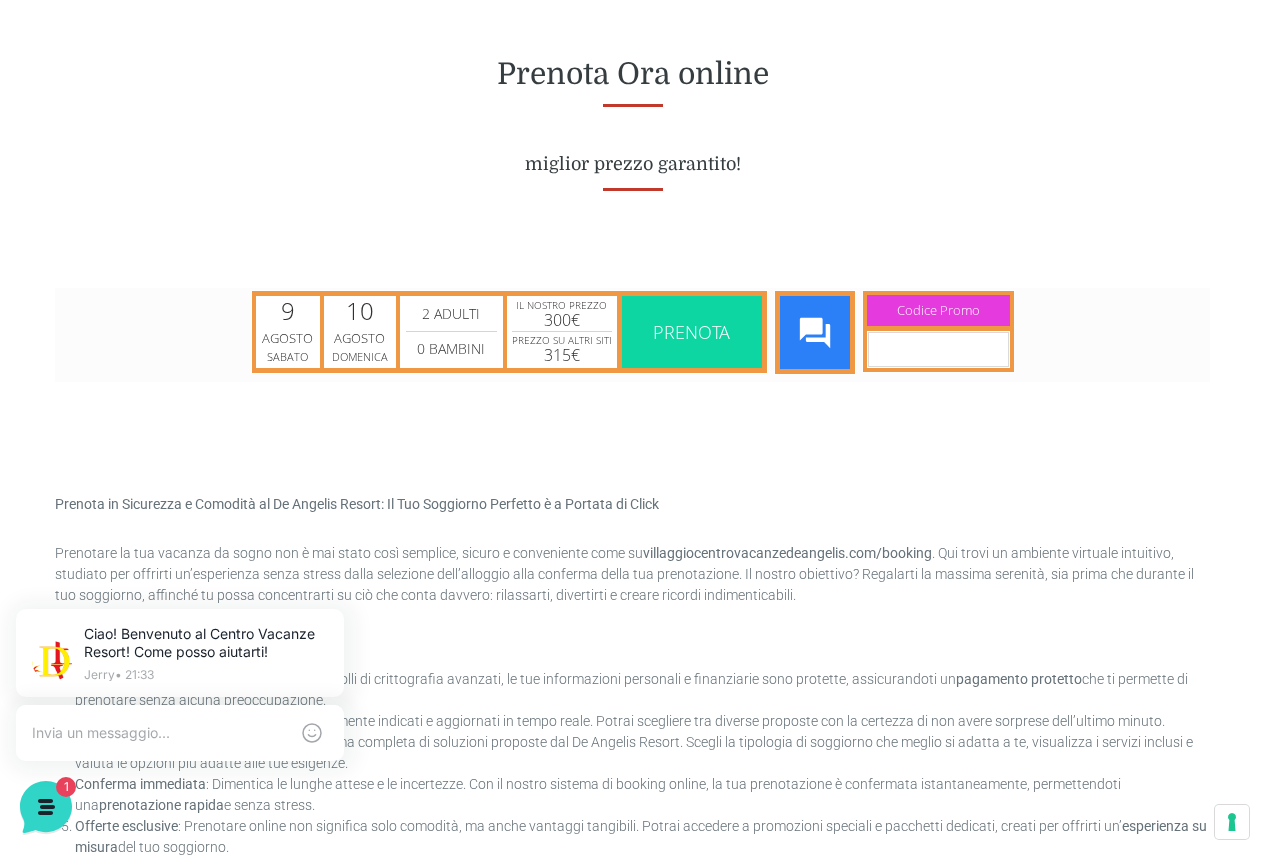 scroll, scrollTop: 0, scrollLeft: 0, axis: both 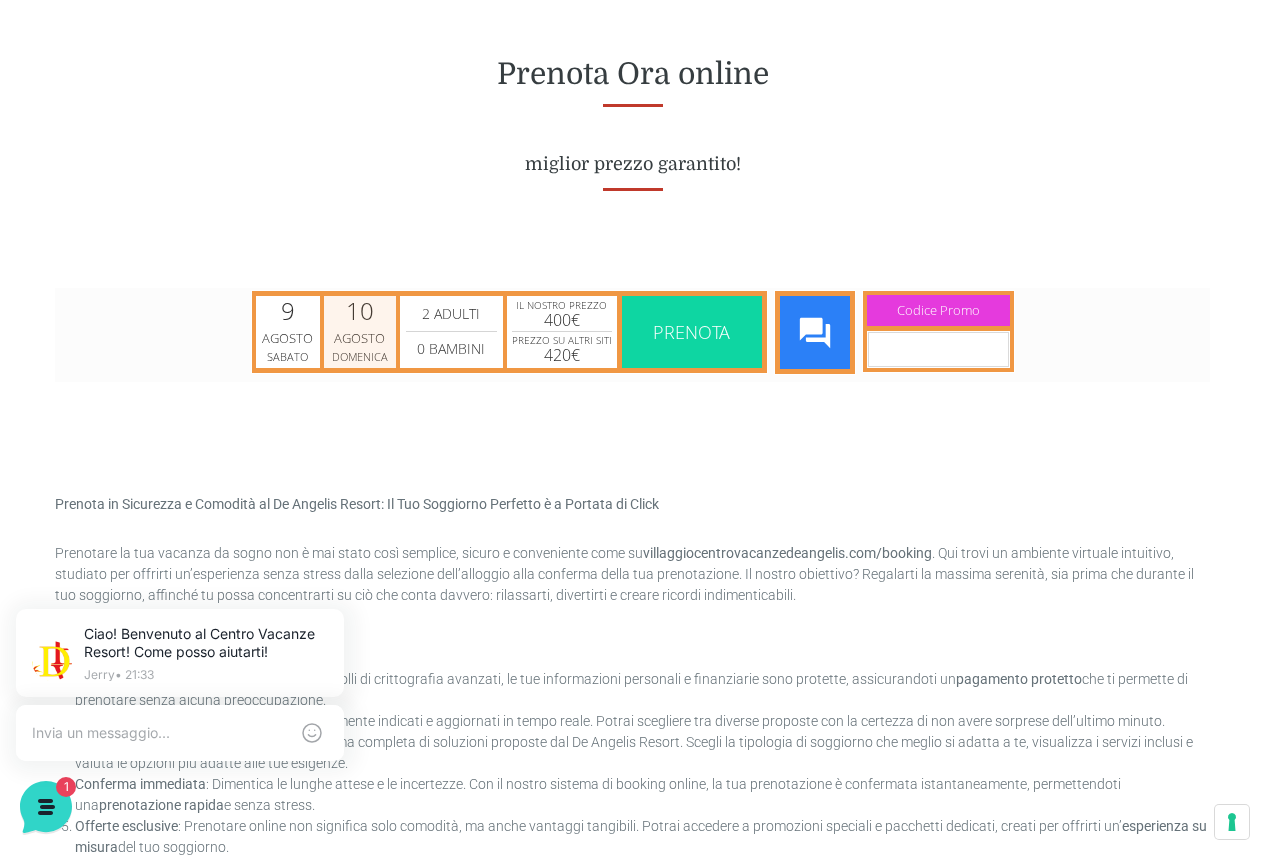 click on "Domenica" at bounding box center [360, 355] 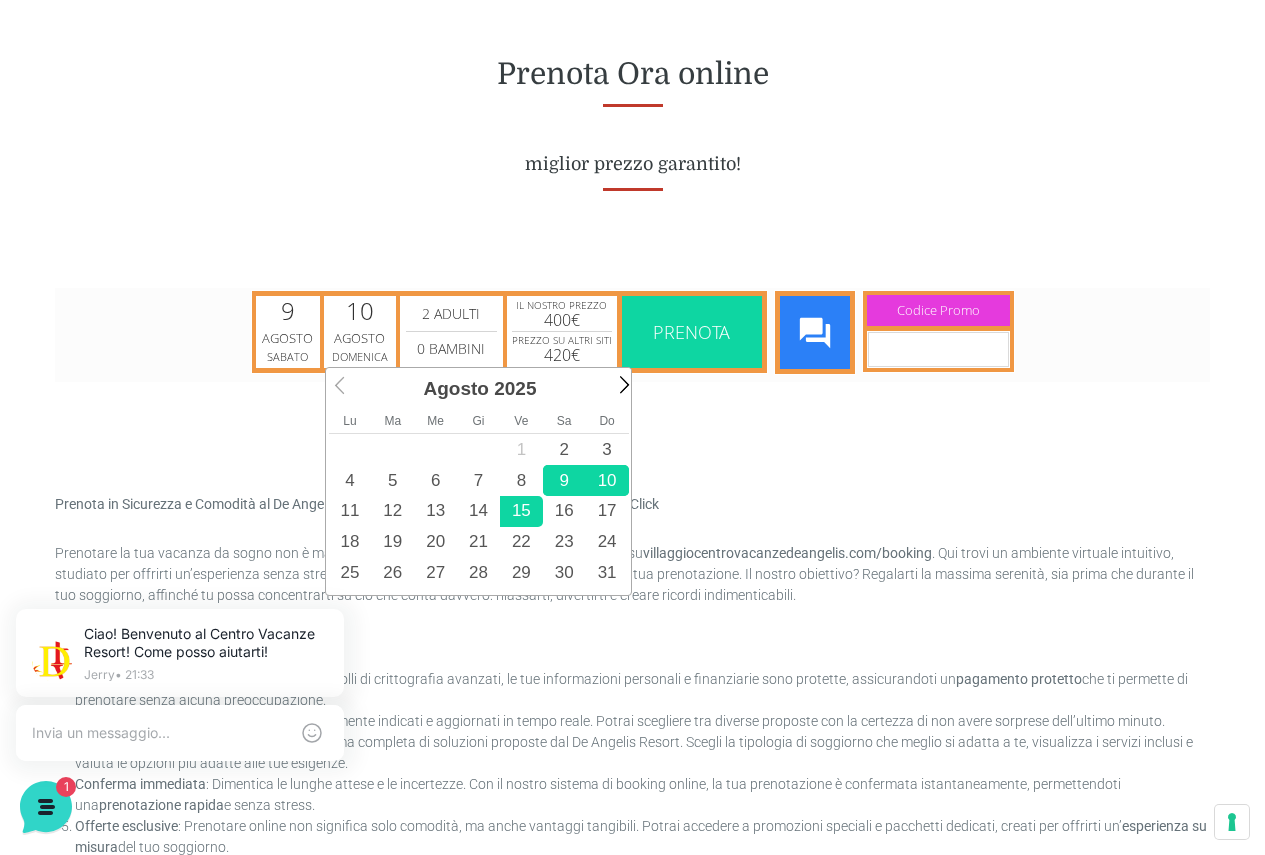 scroll, scrollTop: 0, scrollLeft: 0, axis: both 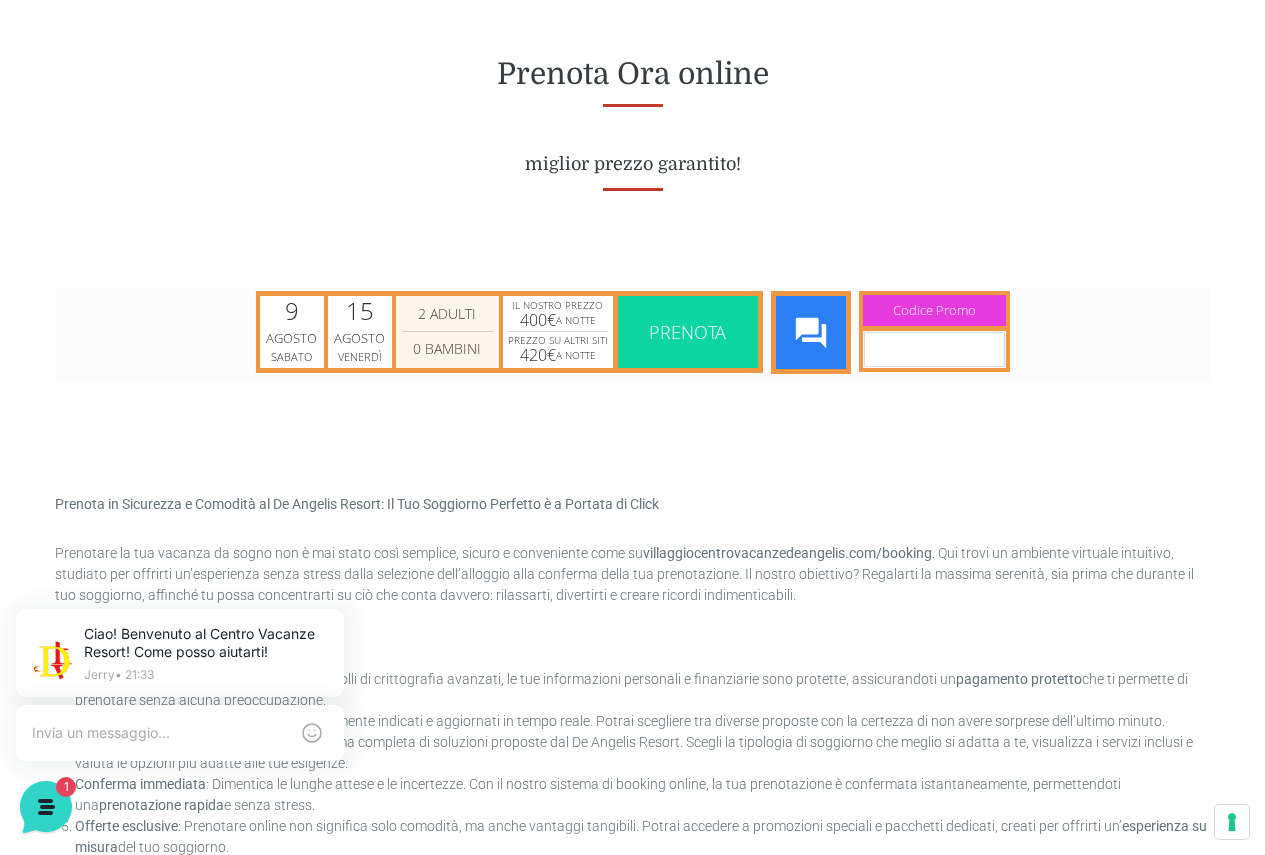 click on "0 Bambini 1 Bambini 2 Bambini 3 Bambini 4 Bambini 5 Bambini 6 Bambini 7 Bambini 8 Bambini 9 Bambini 10 Bambini 11 Bambini 12 Bambini 13 Bambini 14 Bambini 15 Bambini" at bounding box center [447, 348] 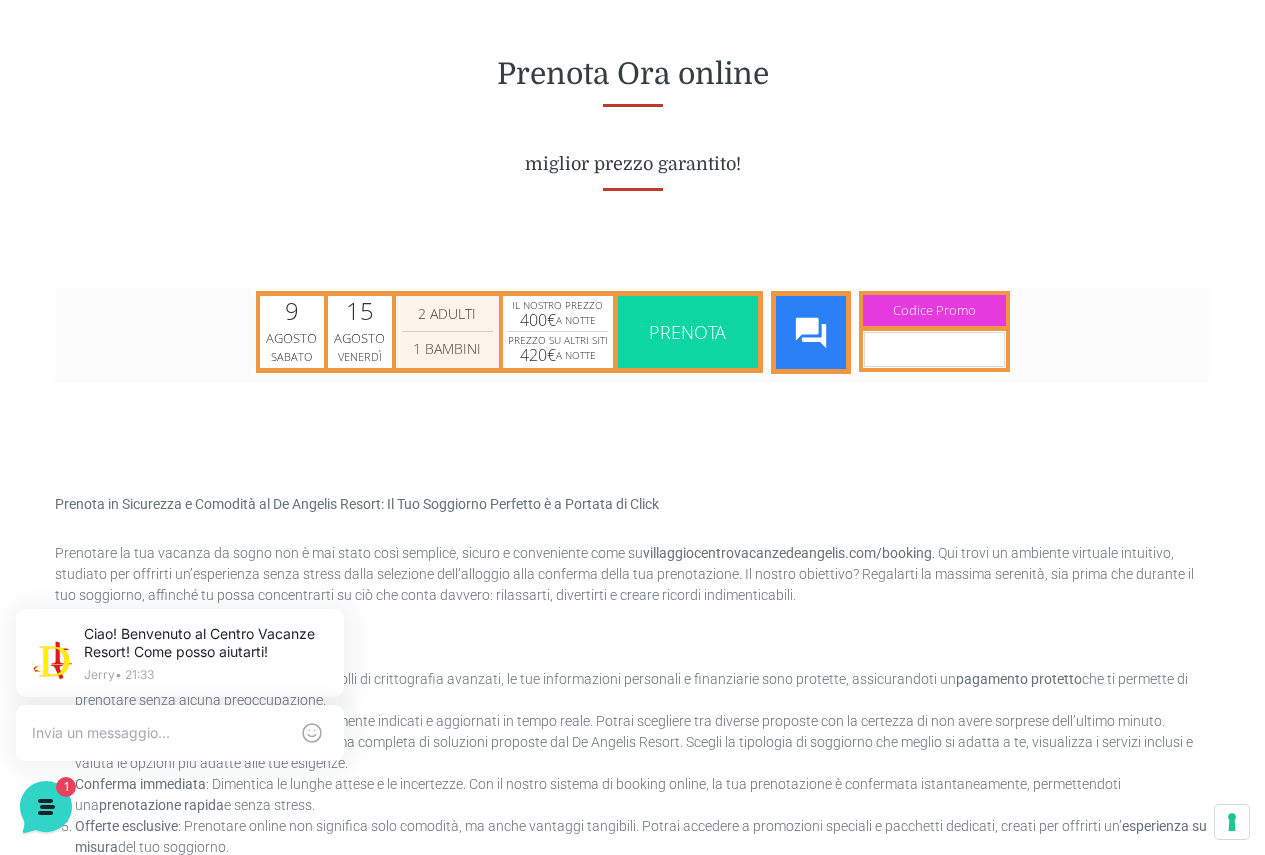 click on "0 Bambini 1 Bambini 2 Bambini 3 Bambini 4 Bambini 5 Bambini 6 Bambini 7 Bambini 8 Bambini 9 Bambini 10 Bambini 11 Bambini 12 Bambini 13 Bambini 14 Bambini 15 Bambini" at bounding box center [447, 348] 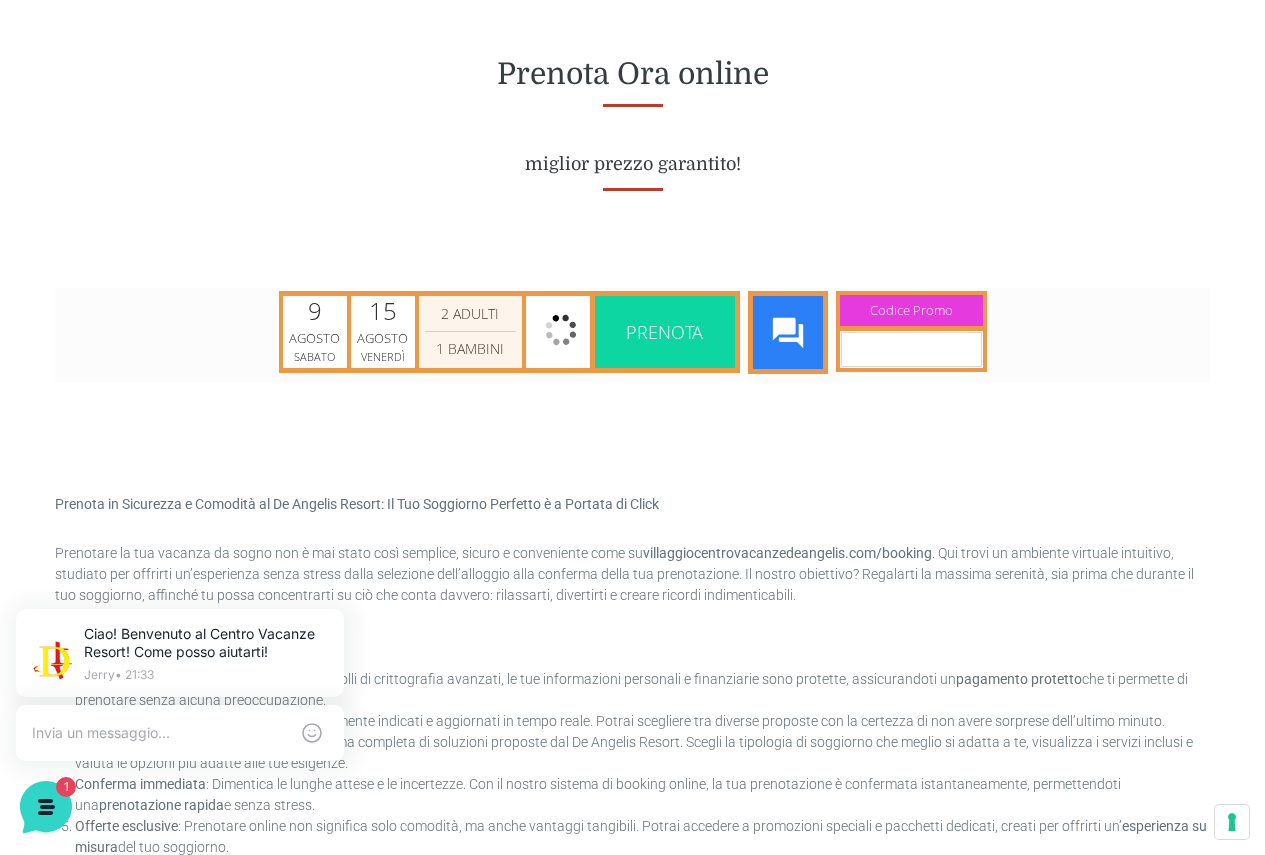 click on "2 Adulti 3 Adulti 4 Adulti 5 Adulti 6 Adulti 7 Adulti 8 Adulti 9 Adulti 10 Adulti 11 Adulti 12 Adulti 13 Adulti 14 Adulti 15 Adulti 16 Adulti 17 Adulti 18 Adulti 19 Adulti 20 Adulti 21 Adulti 22 Adulti 23 Adulti 24 Adulti 25 Adulti 26 Adulti 27 Adulti 28 Adulti 29 Adulti 30 Adulti 31 Adulti 32 Adulti 33 Adulti 34 Adulti 35 Adulti 36 Adulti 37 Adulti 38 Adulti 39 Adulti 40 Adulti" at bounding box center [470, 313] 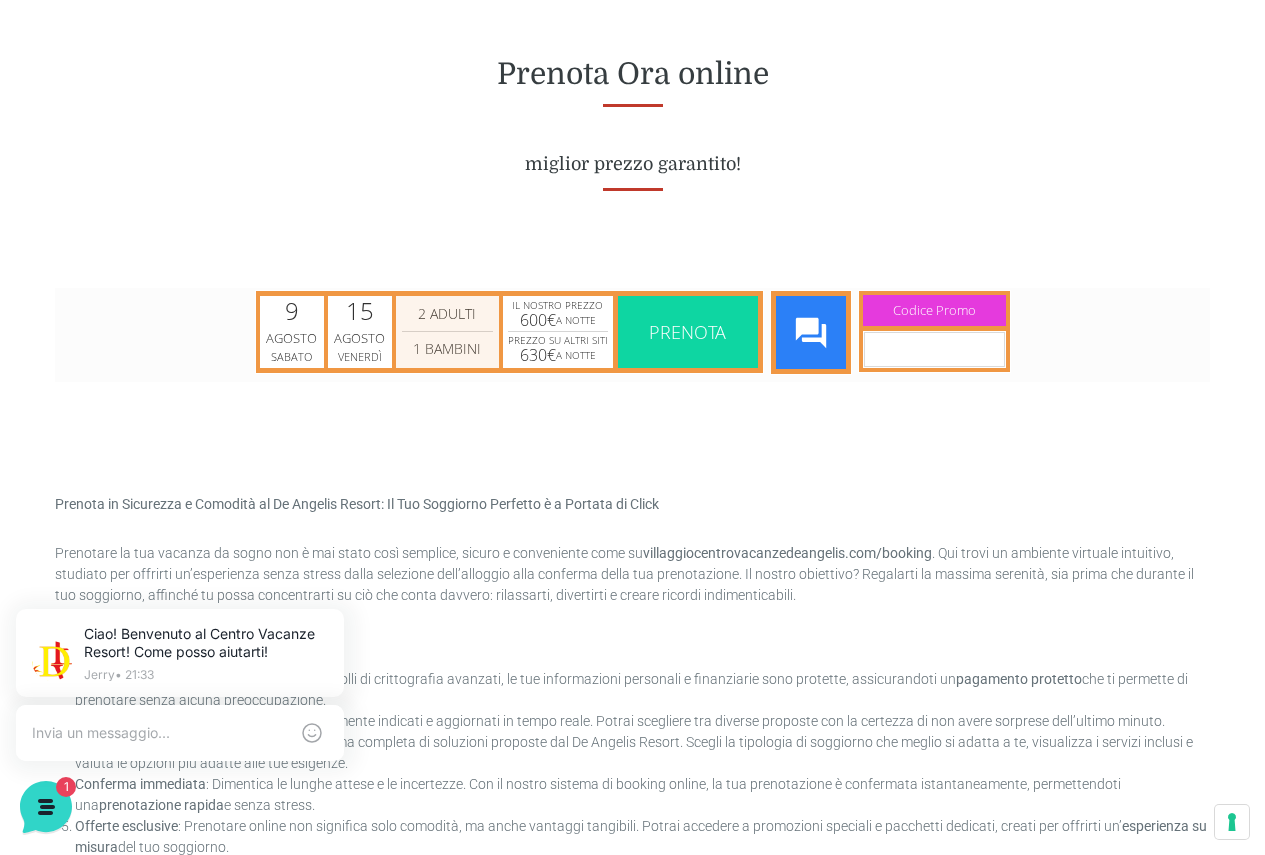 select on "3" 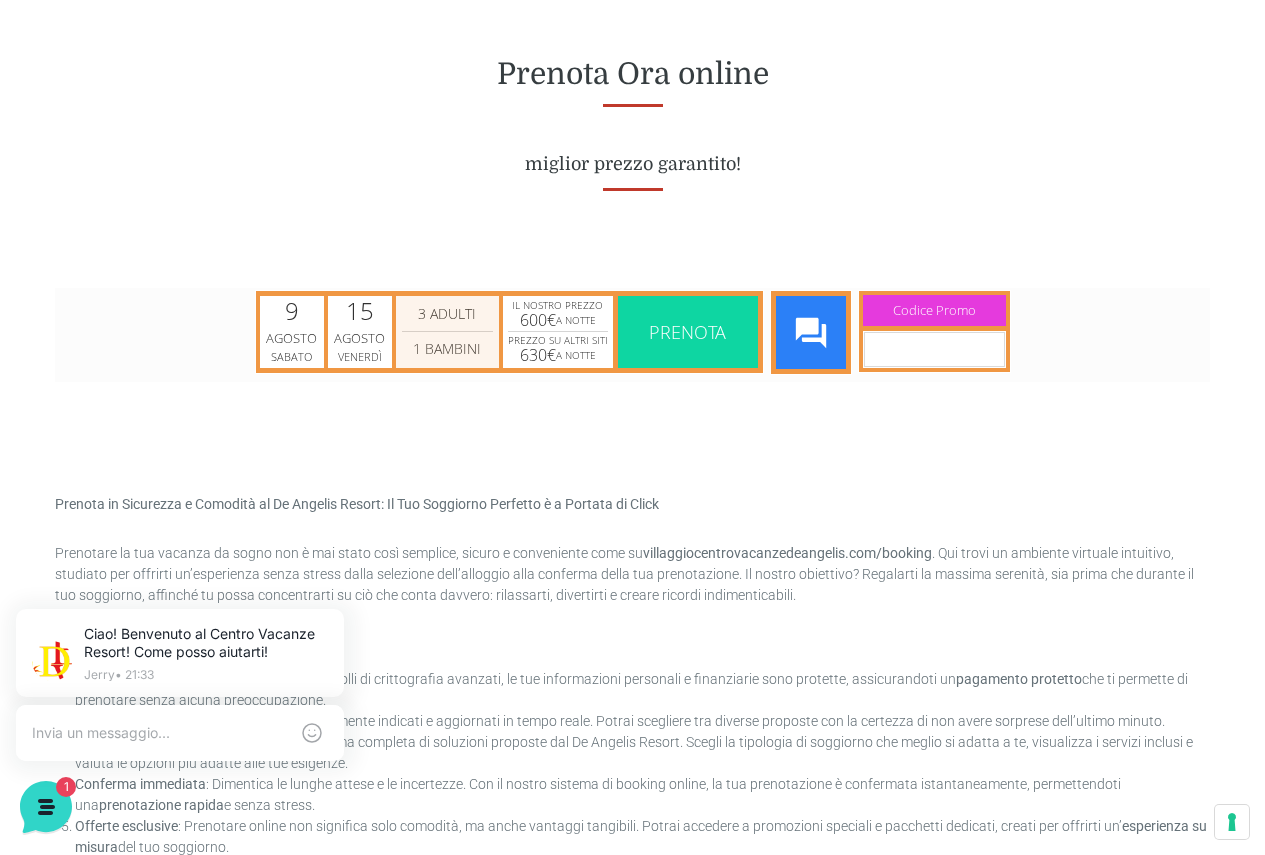click on "2 Adulti 3 Adulti 4 Adulti 5 Adulti 6 Adulti 7 Adulti 8 Adulti 9 Adulti 10 Adulti 11 Adulti 12 Adulti 13 Adulti 14 Adulti 15 Adulti 16 Adulti 17 Adulti 18 Adulti 19 Adulti 20 Adulti 21 Adulti 22 Adulti 23 Adulti 24 Adulti 25 Adulti 26 Adulti 27 Adulti 28 Adulti 29 Adulti 30 Adulti 31 Adulti 32 Adulti 33 Adulti 34 Adulti 35 Adulti 36 Adulti 37 Adulti 38 Adulti 39 Adulti 40 Adulti" at bounding box center (447, 313) 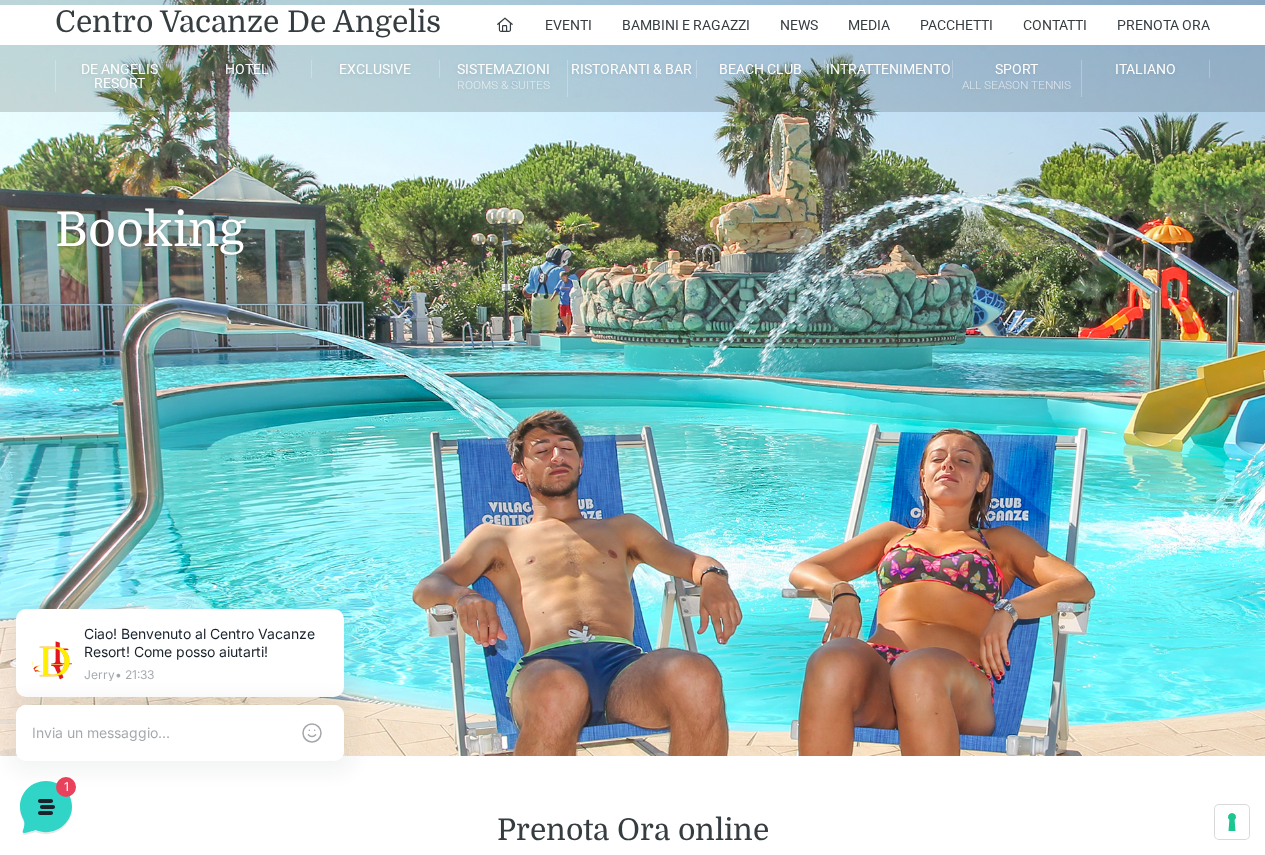 scroll, scrollTop: 0, scrollLeft: 0, axis: both 